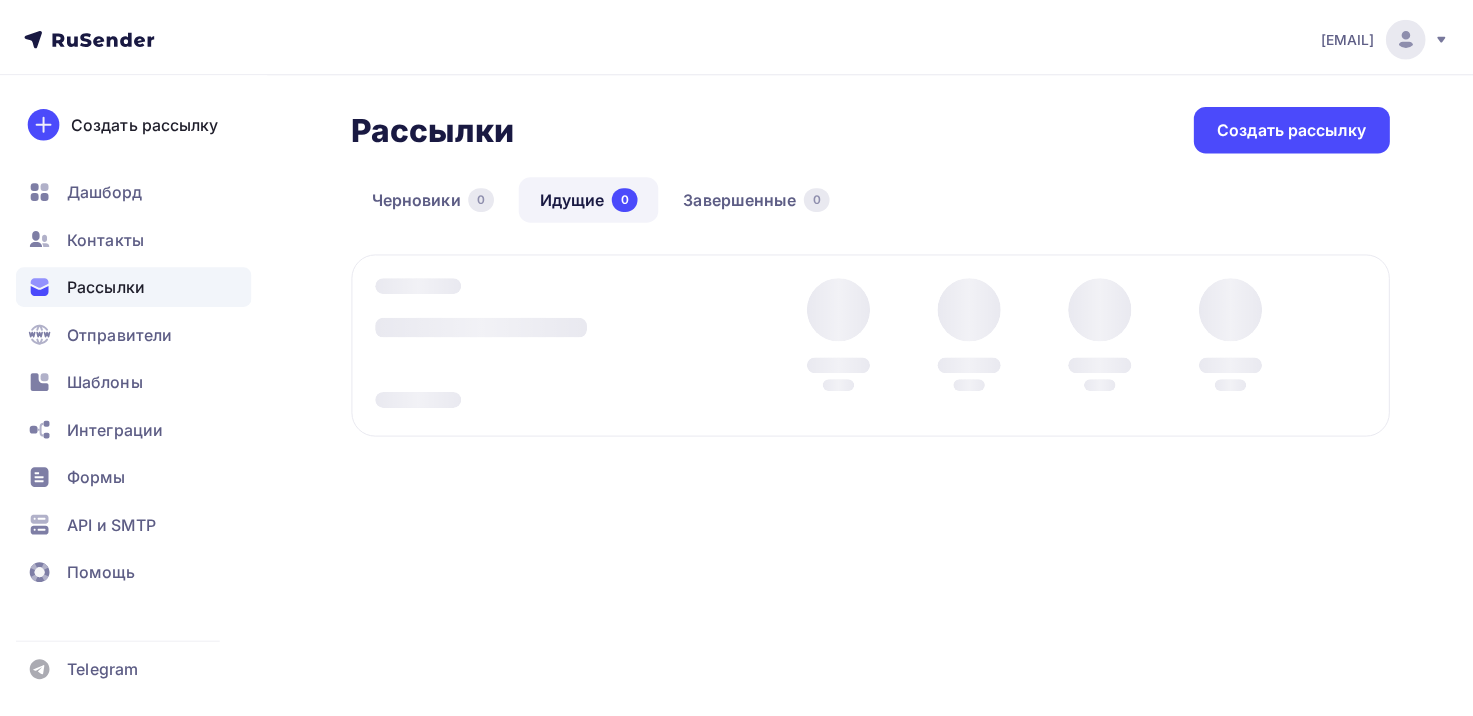 scroll, scrollTop: 0, scrollLeft: 0, axis: both 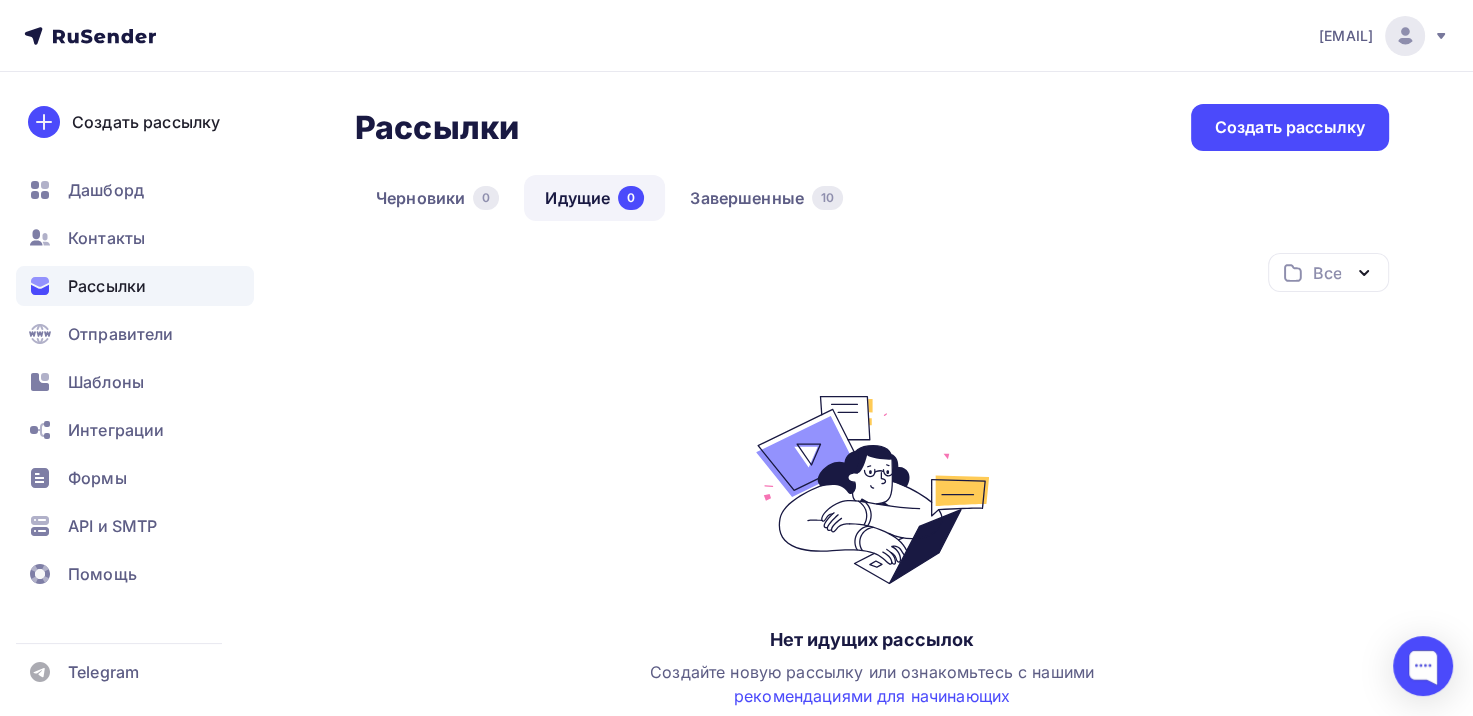click on "[EMAIL] Аккаунт Тарифы Выйти Создать рассылку Дашборд Контакты Рассылки Отправители Шаблоны Интеграции Формы API и SMTP Помощь Telegram Аккаунт Тарифы Помощь Выйти" at bounding box center [736, 36] 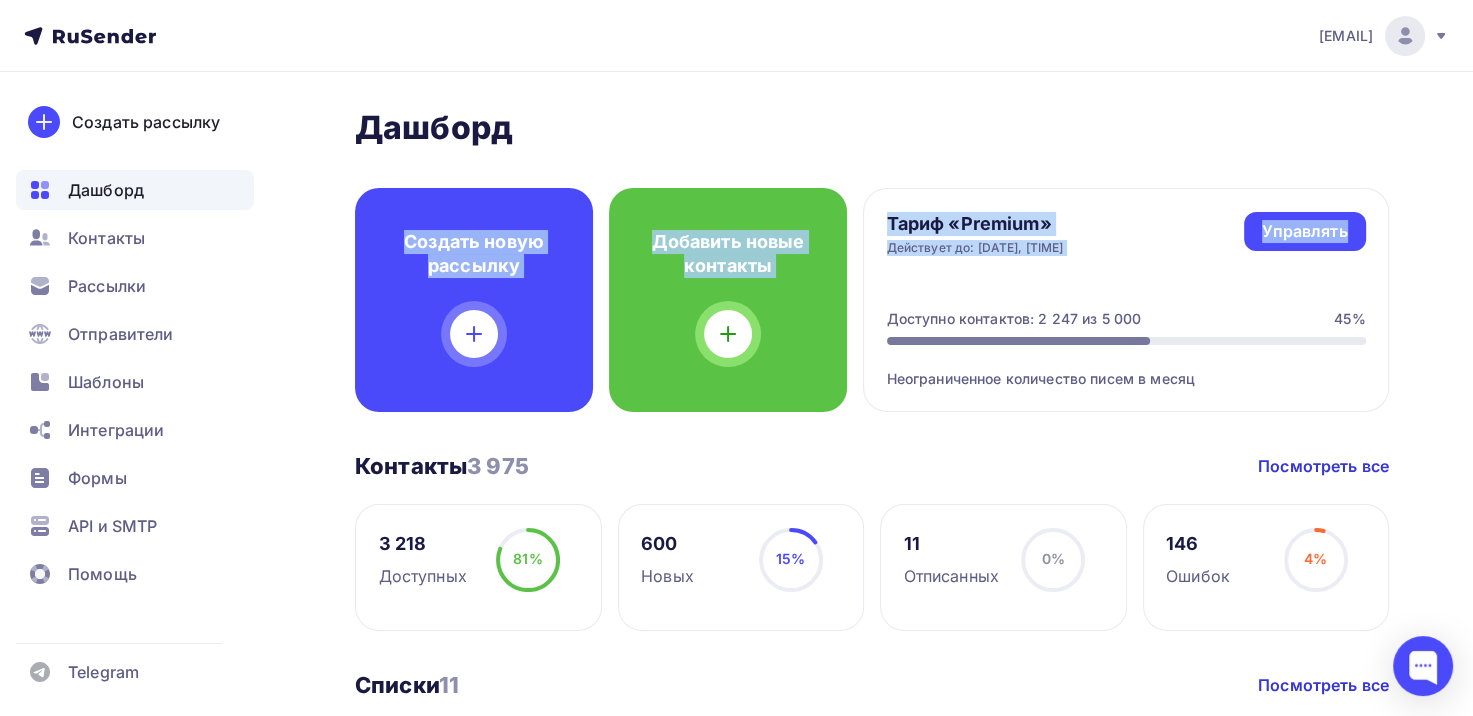 drag, startPoint x: 1471, startPoint y: 133, endPoint x: 1484, endPoint y: 182, distance: 50.695168 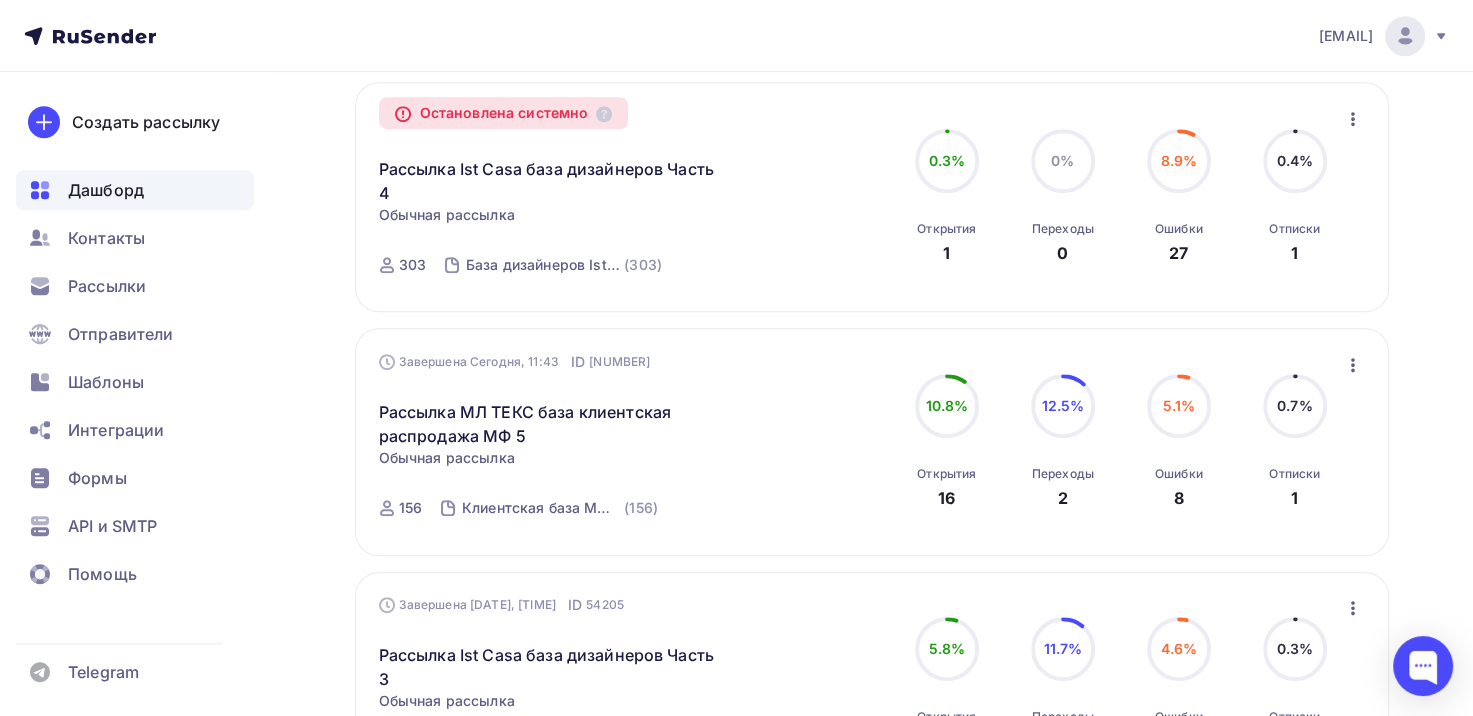 scroll, scrollTop: 1000, scrollLeft: 0, axis: vertical 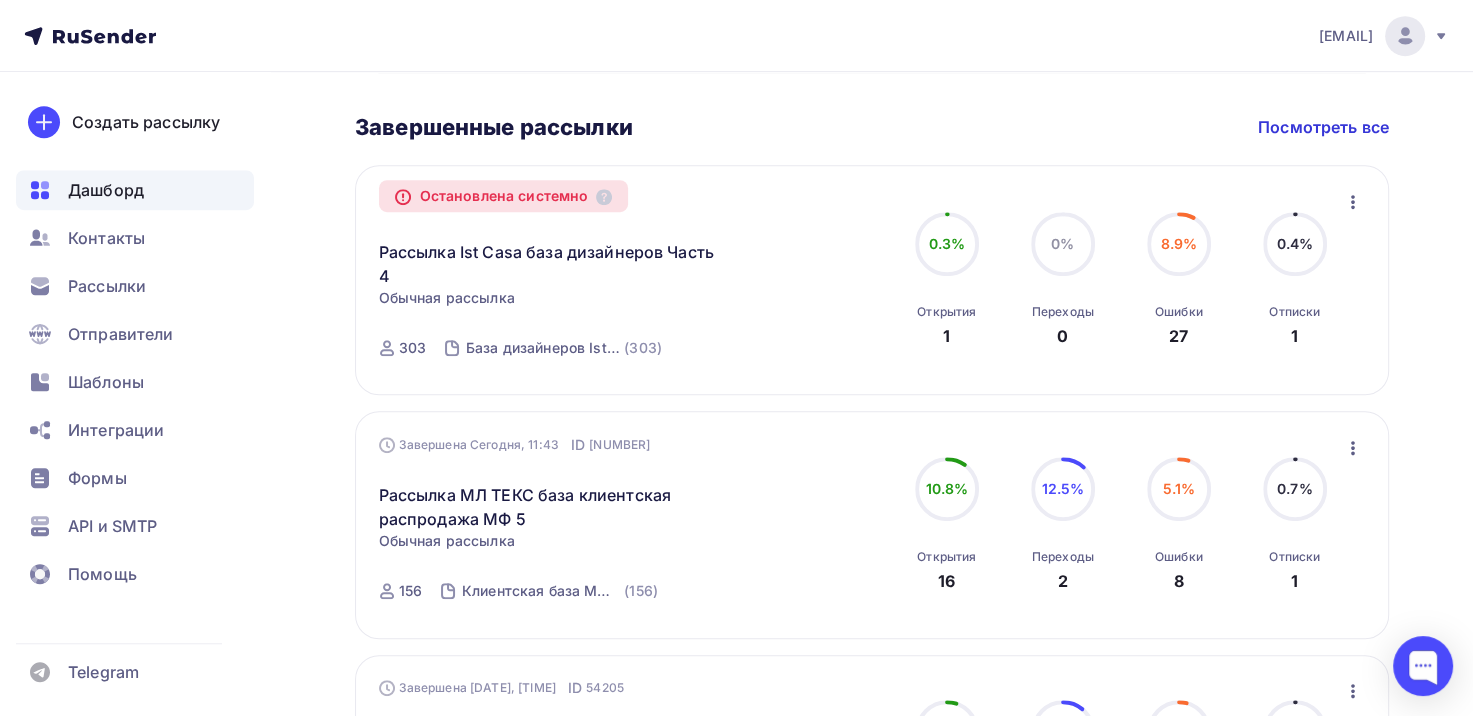 click on "Остановлена системно" at bounding box center [504, 196] 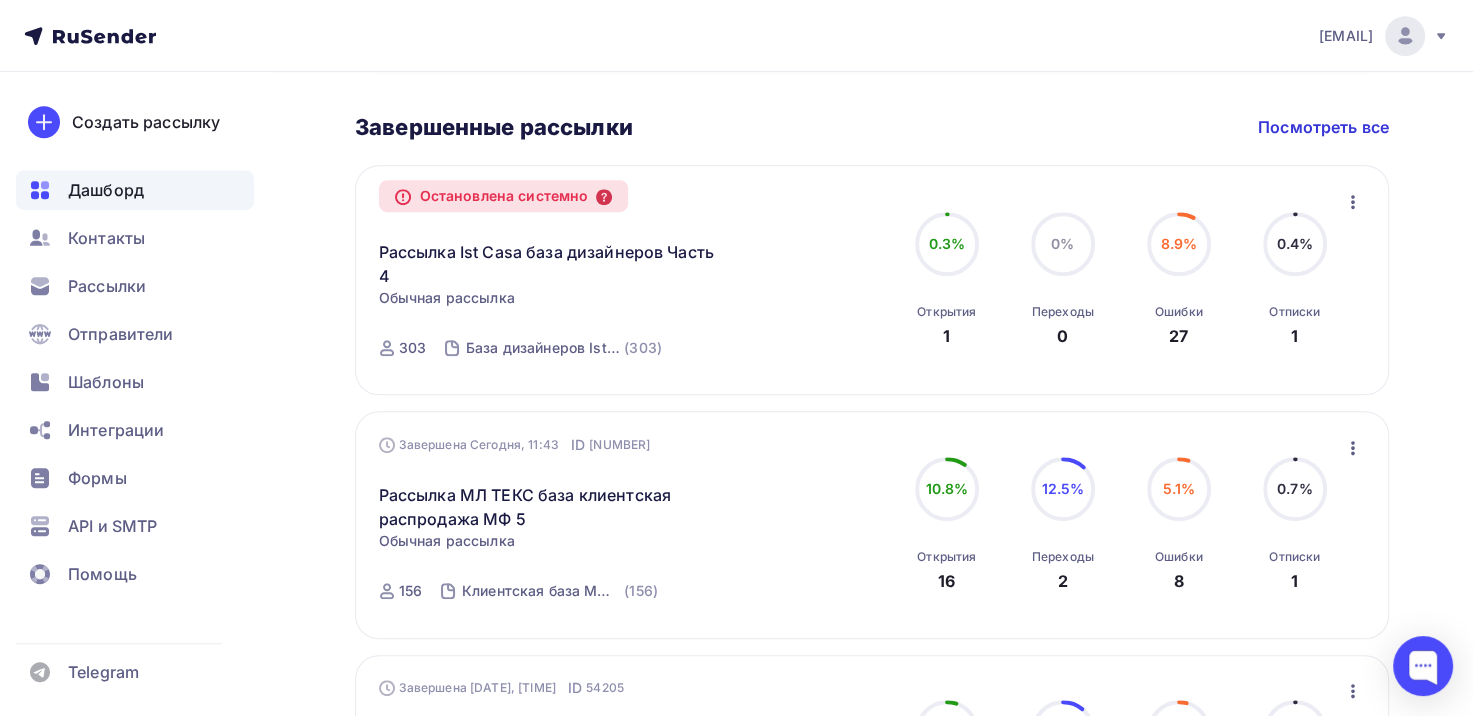 click 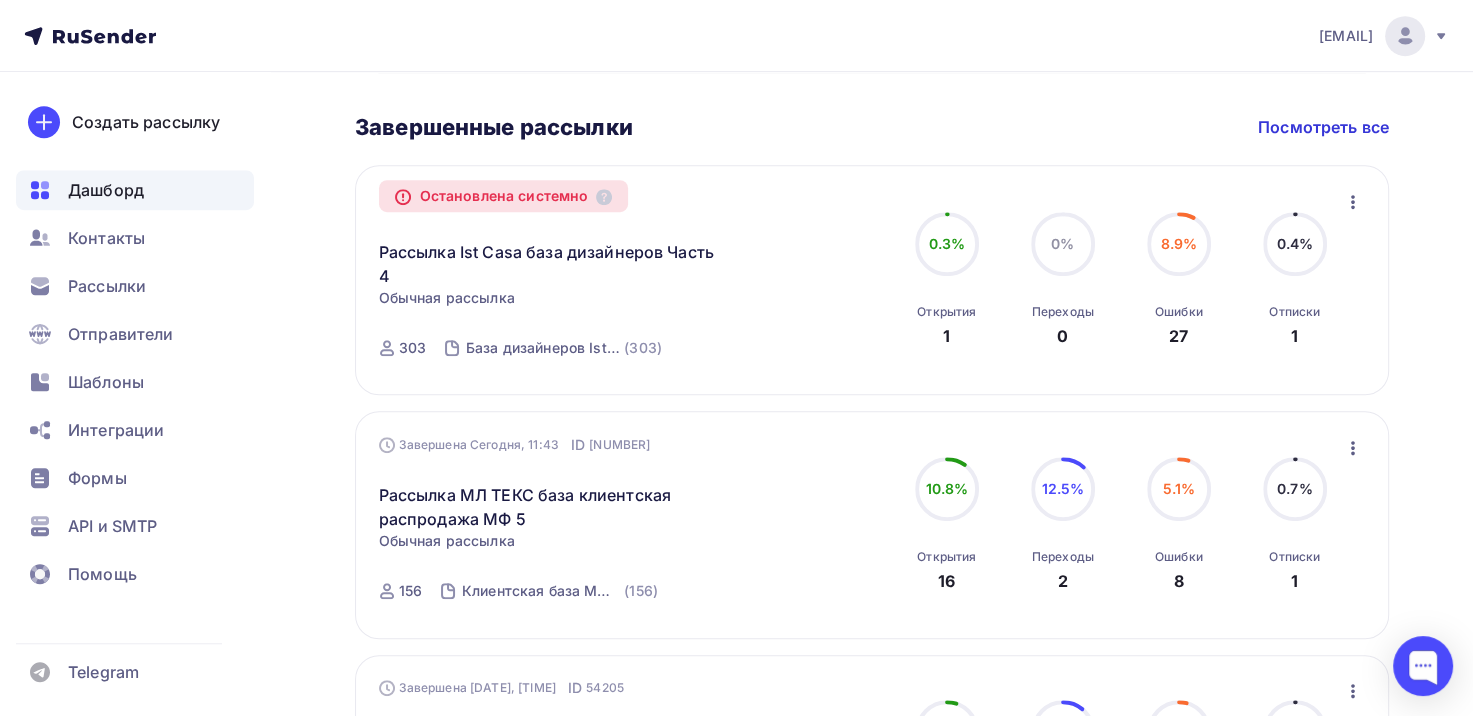 click 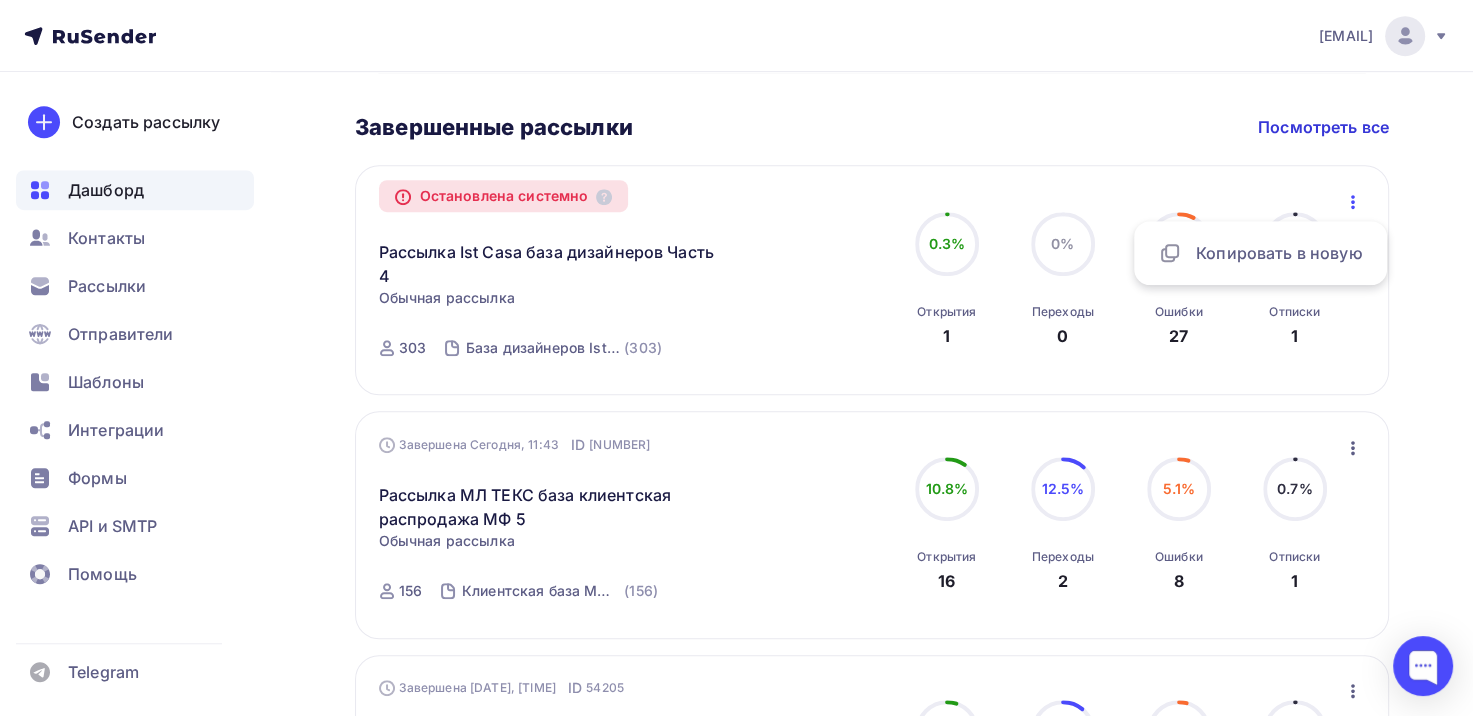 click on "Остановлена системно
Рассылка Ist Casa база дизайнеров Часть 4
Копировать в новую
Обычная рассылка
Завершена
Сегодня, [TIME]
ID   54301
Остановлена системно
303
База дизайнеров Ist Casa часть 4   (303)     0.3%   0.3%
Открытия
1
0%   0%
Переходы
0
8.9%   8.9%
Ошибки
27
0.4%   0.4%
Отписки
1
Копировать в новую" at bounding box center (872, 280) 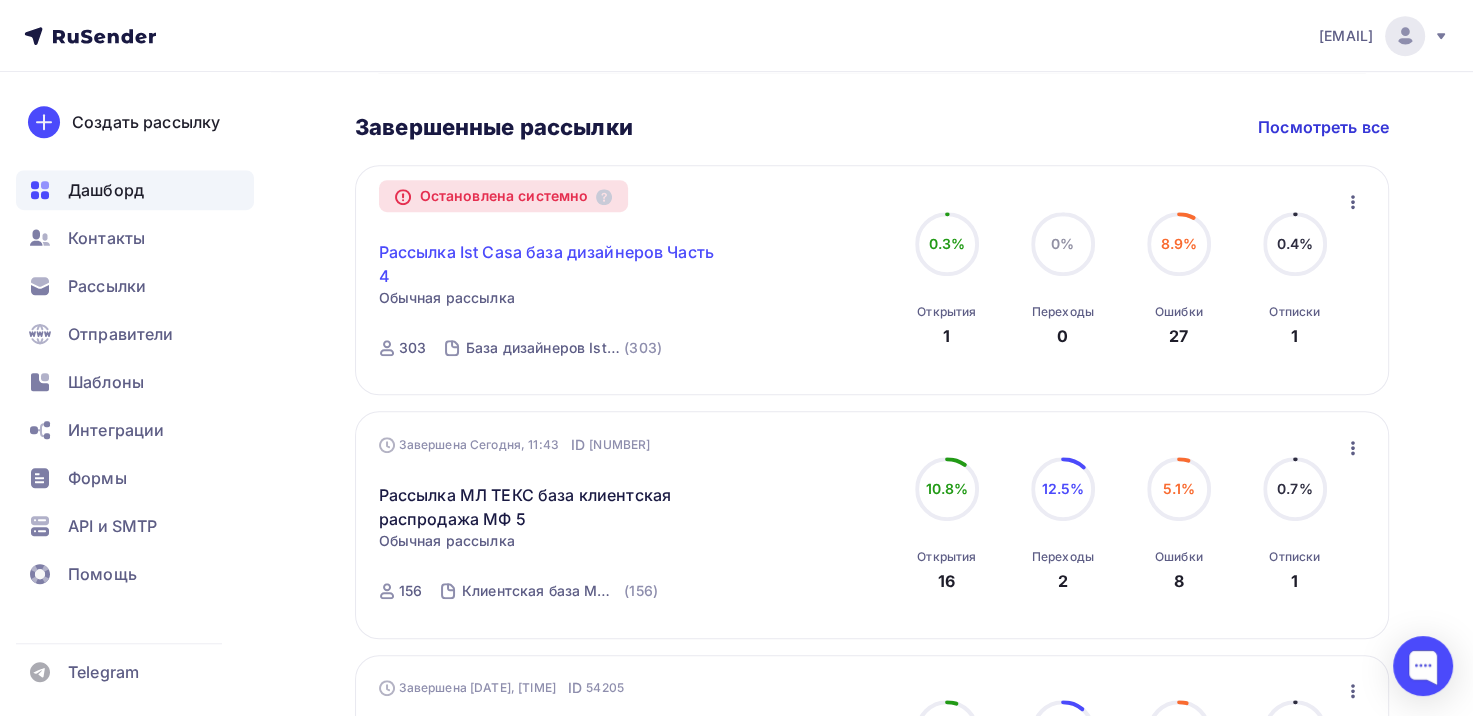 click on "Рассылка Ist Casa база дизайнеров Часть 4" at bounding box center [550, 264] 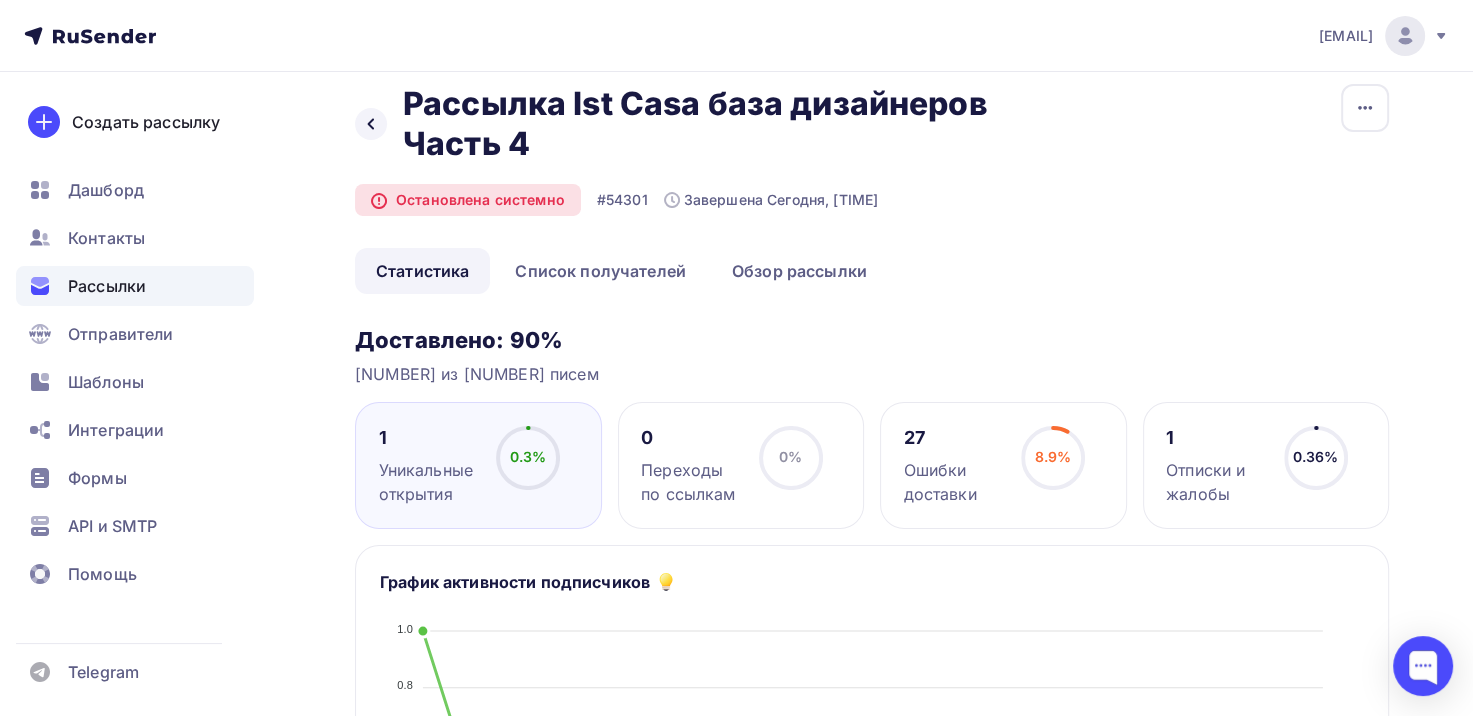scroll, scrollTop: 0, scrollLeft: 0, axis: both 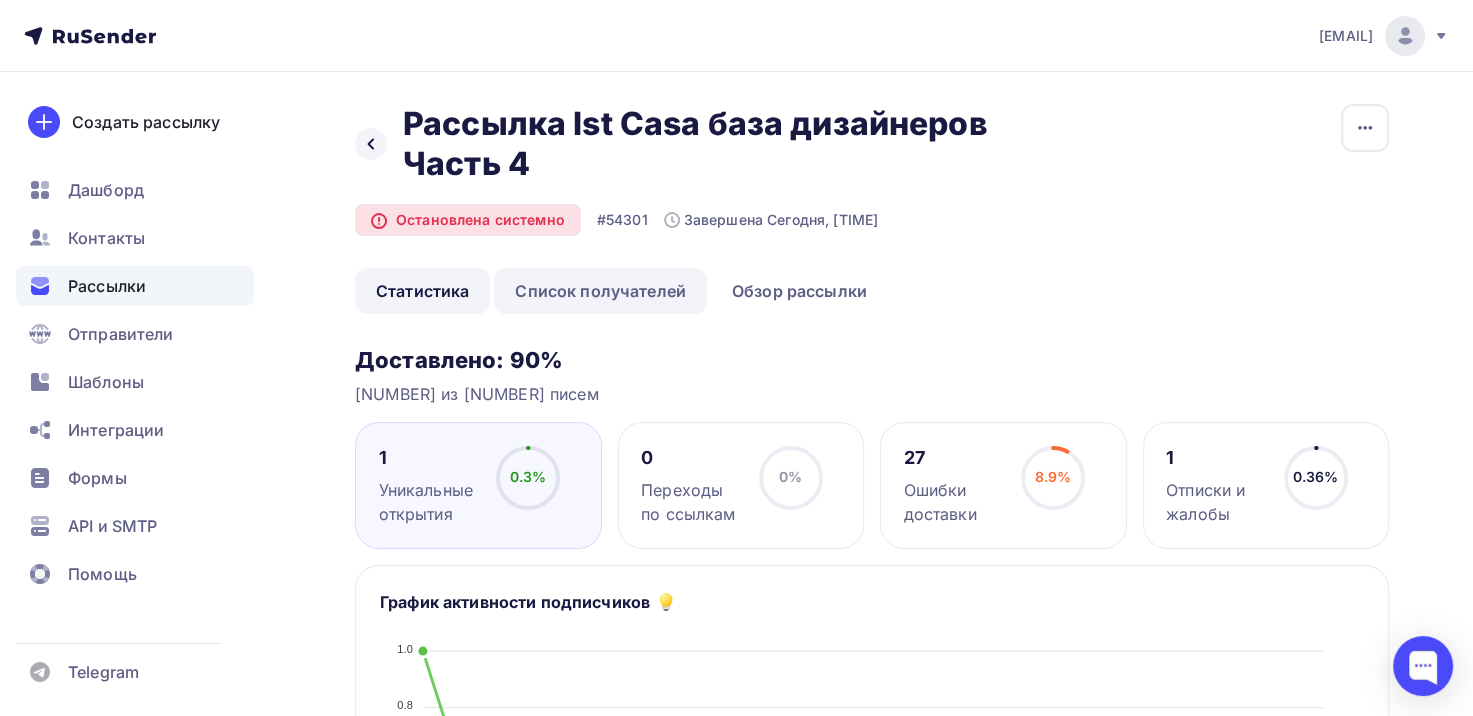 click on "Список получателей" at bounding box center [600, 291] 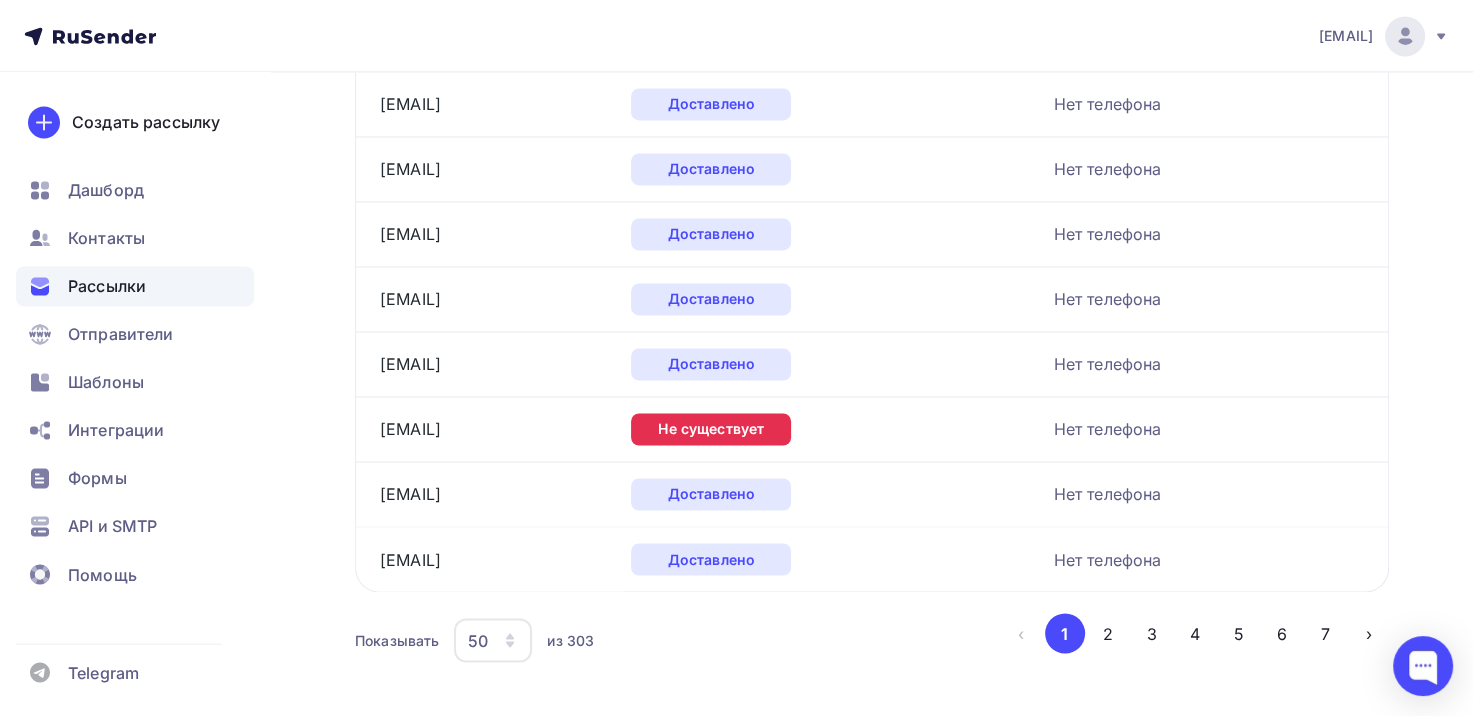 scroll, scrollTop: 3144, scrollLeft: 0, axis: vertical 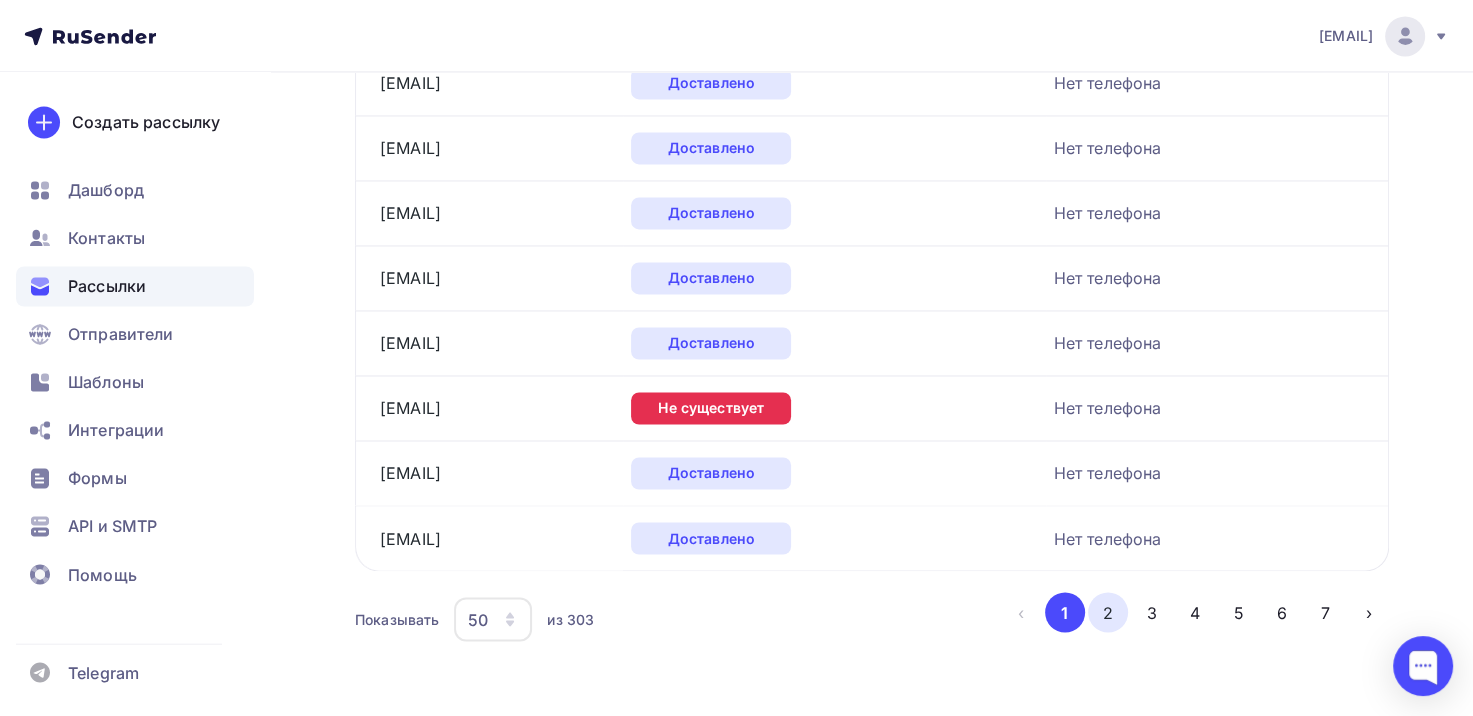 click on "2" at bounding box center (1108, 612) 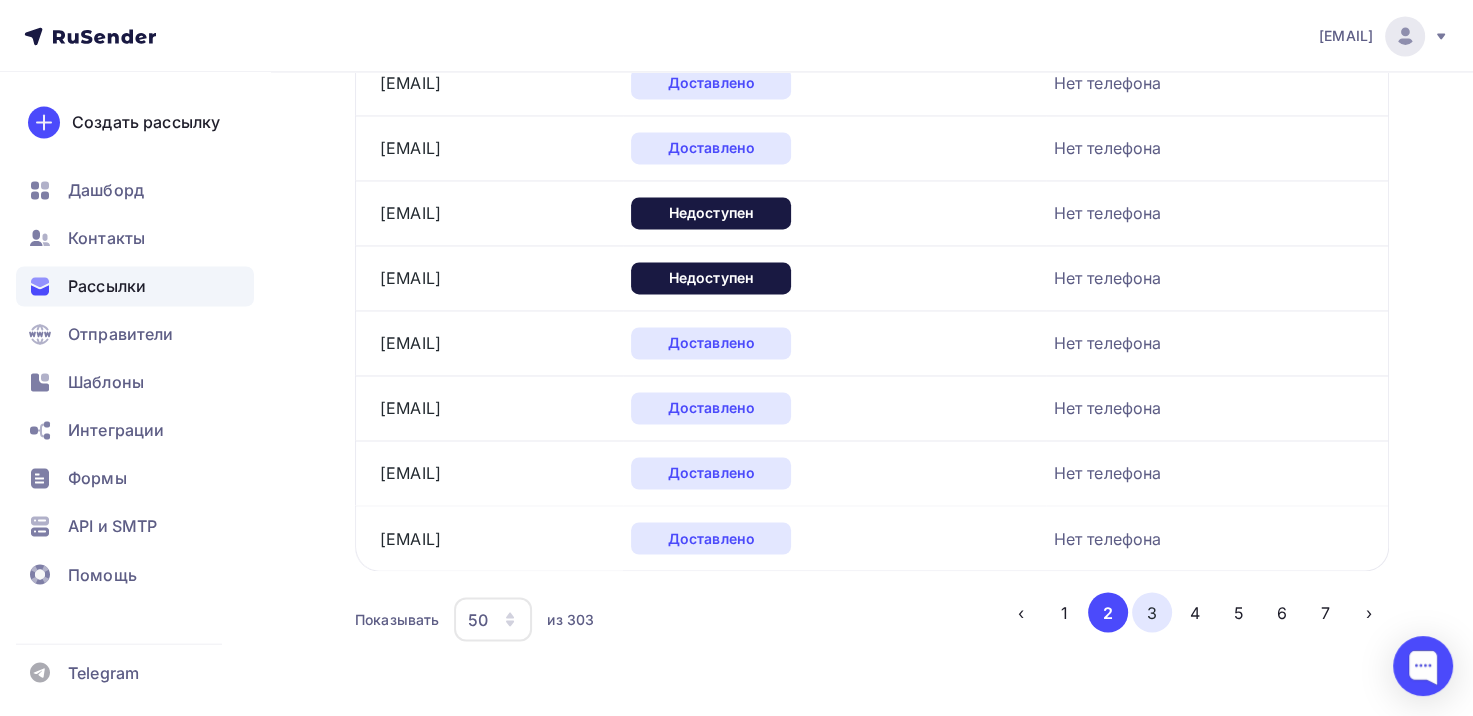 click on "3" at bounding box center (1152, 612) 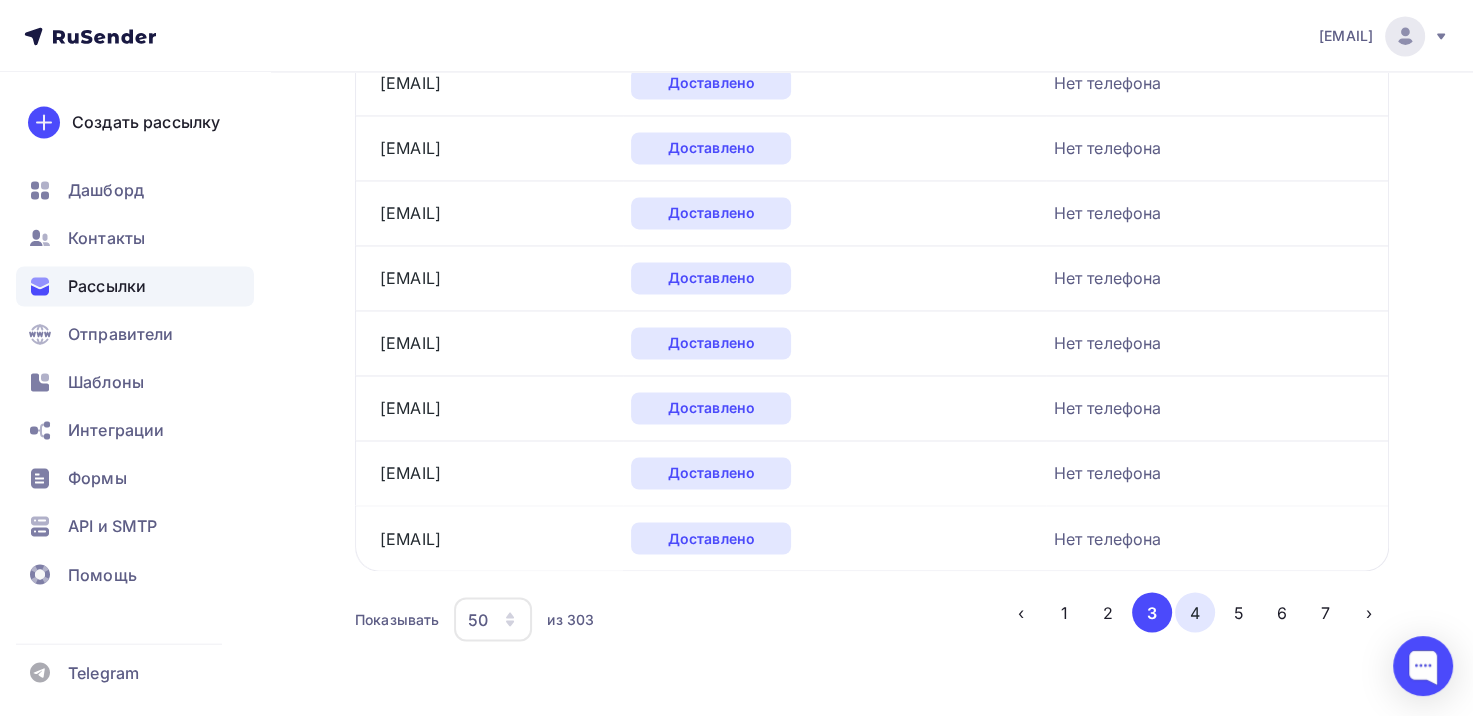 click on "4" at bounding box center [1195, 612] 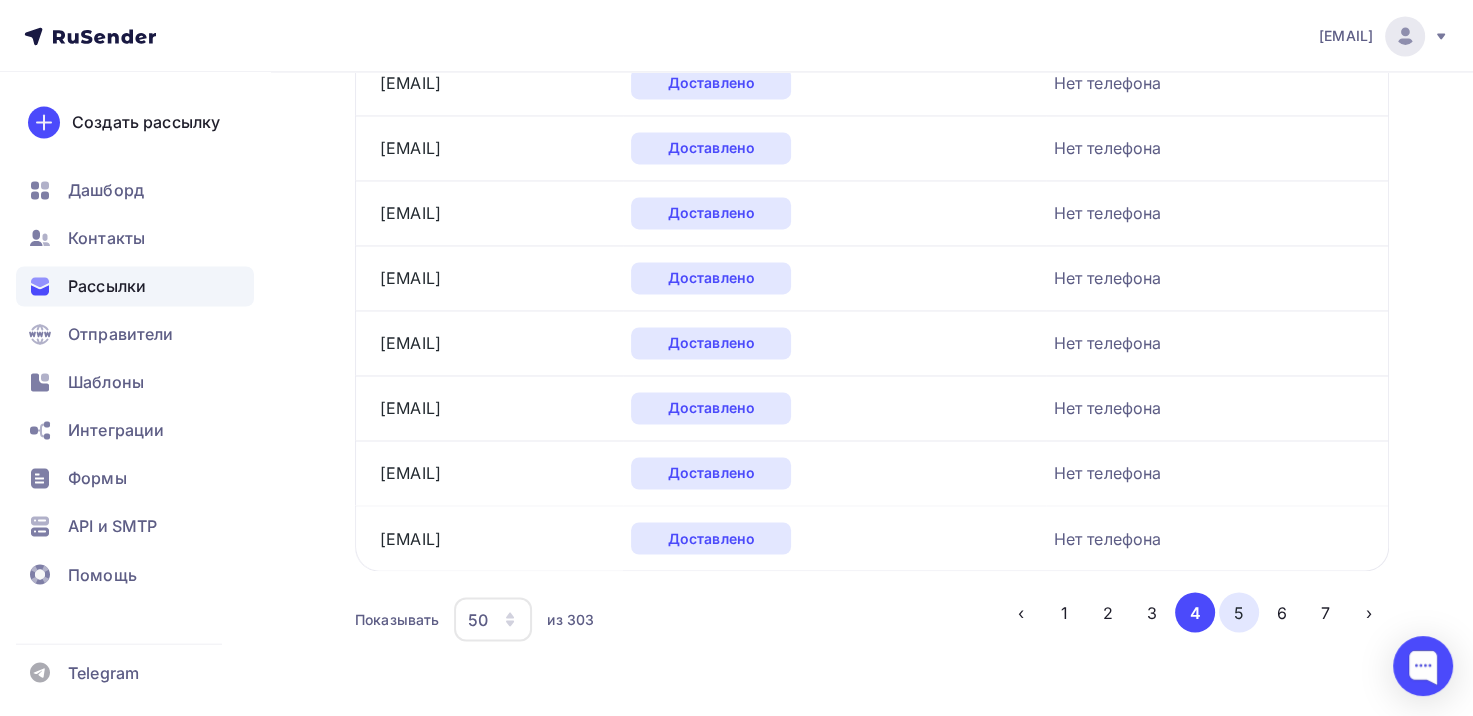 click on "5" at bounding box center [1239, 612] 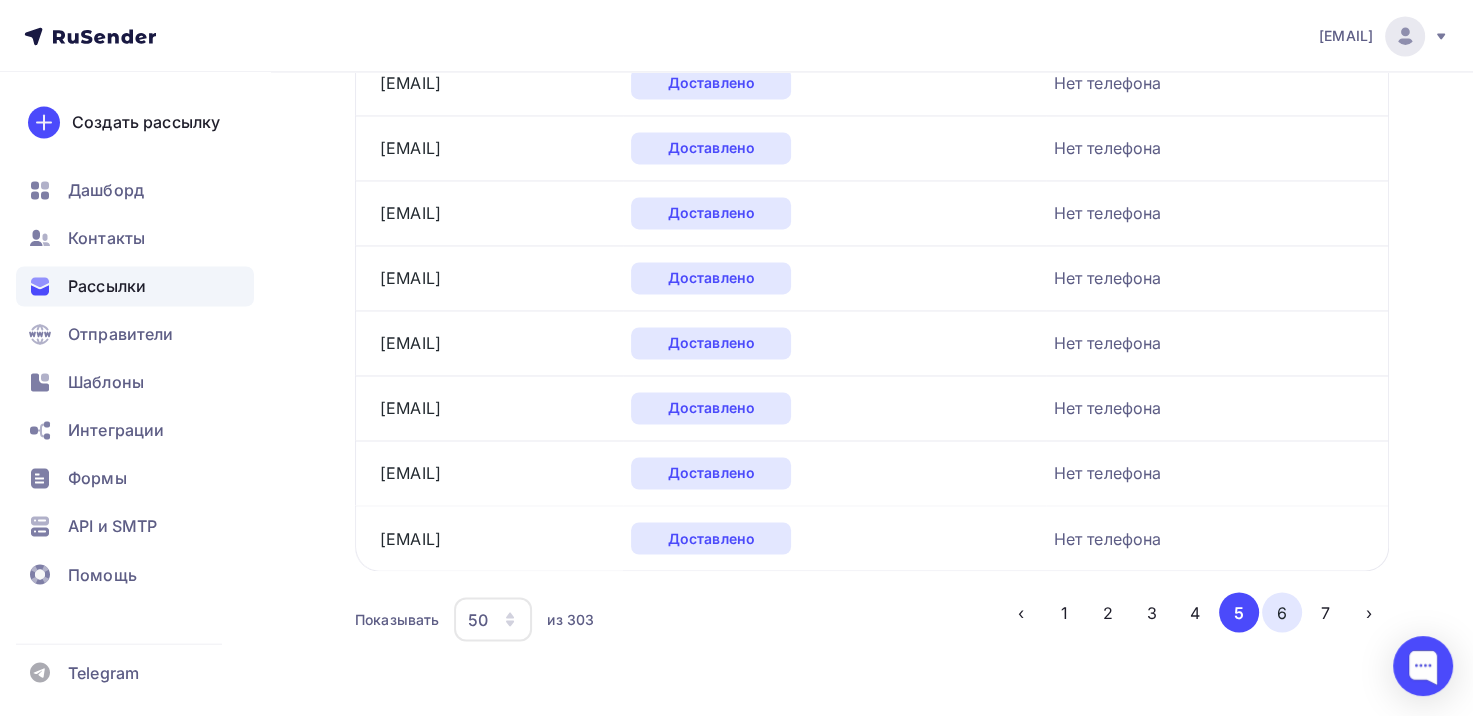 click on "6" at bounding box center [1282, 612] 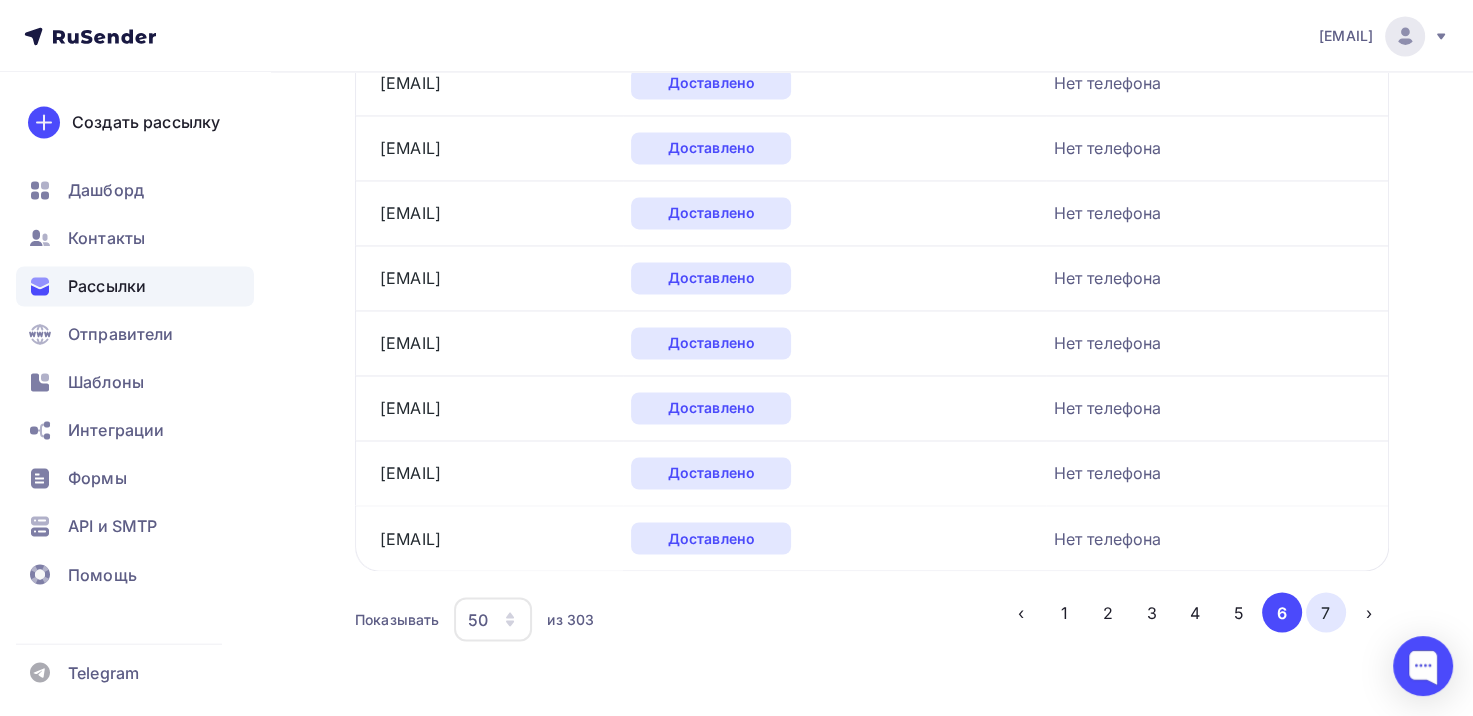 click on "7" at bounding box center [1326, 612] 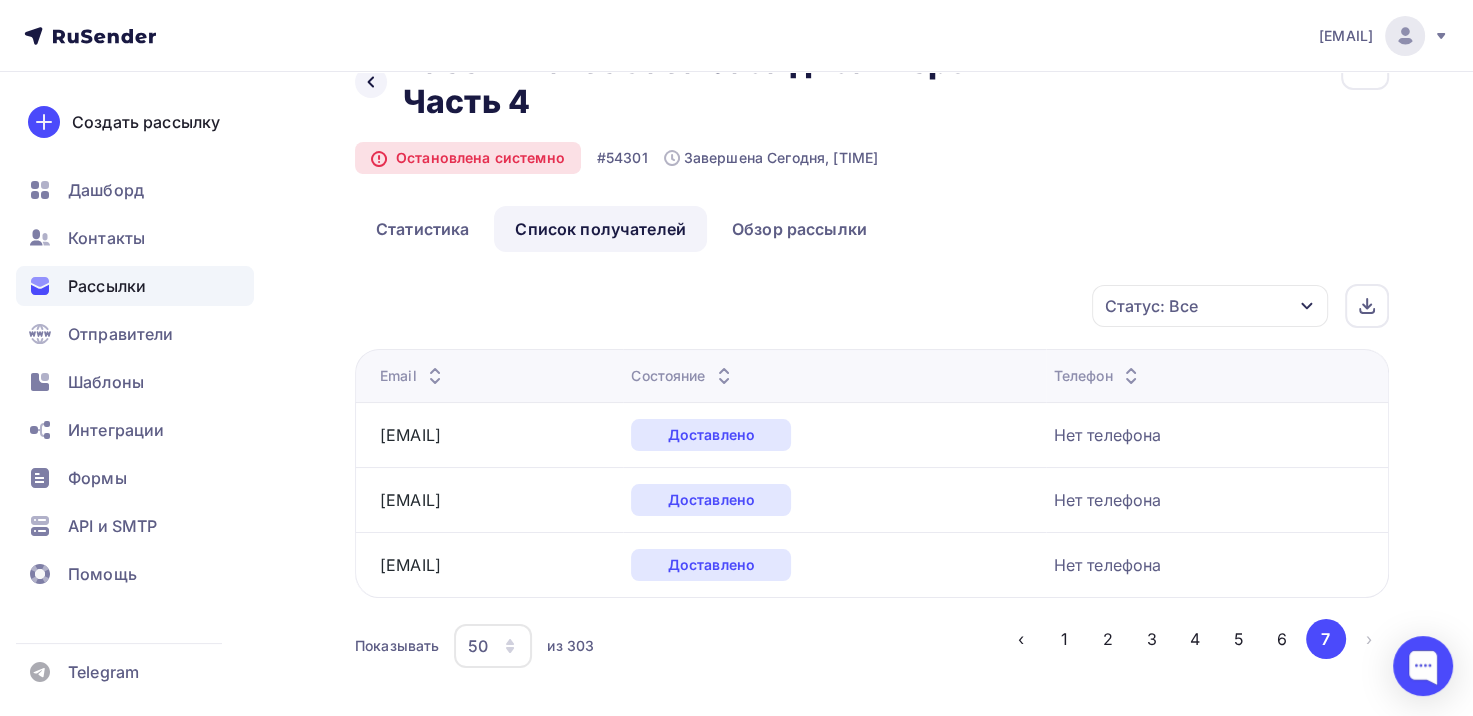 scroll, scrollTop: 0, scrollLeft: 0, axis: both 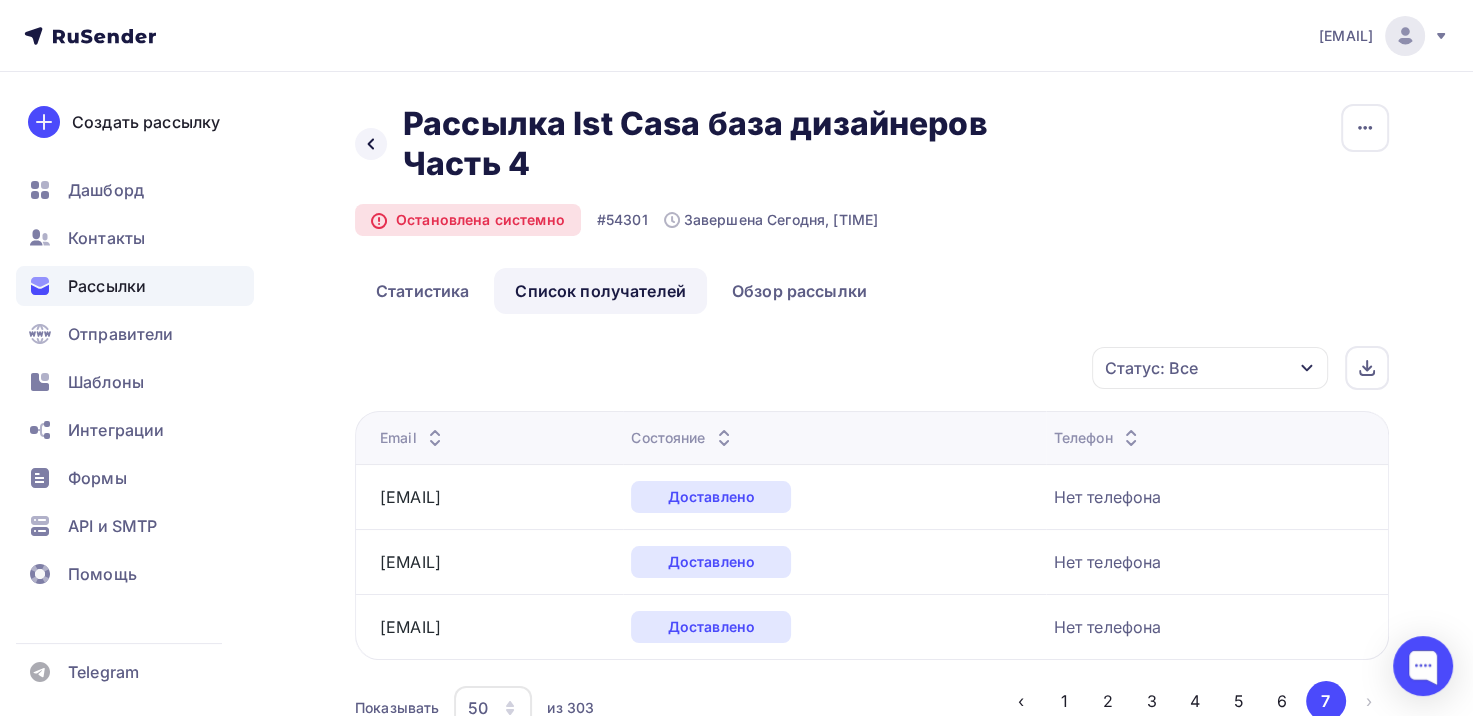 click on "Назад
Рассылка Ist Casa база дизайнеров Часть 4
Рассылка Ist Casa база дизайнеров Часть 4" at bounding box center [688, 144] 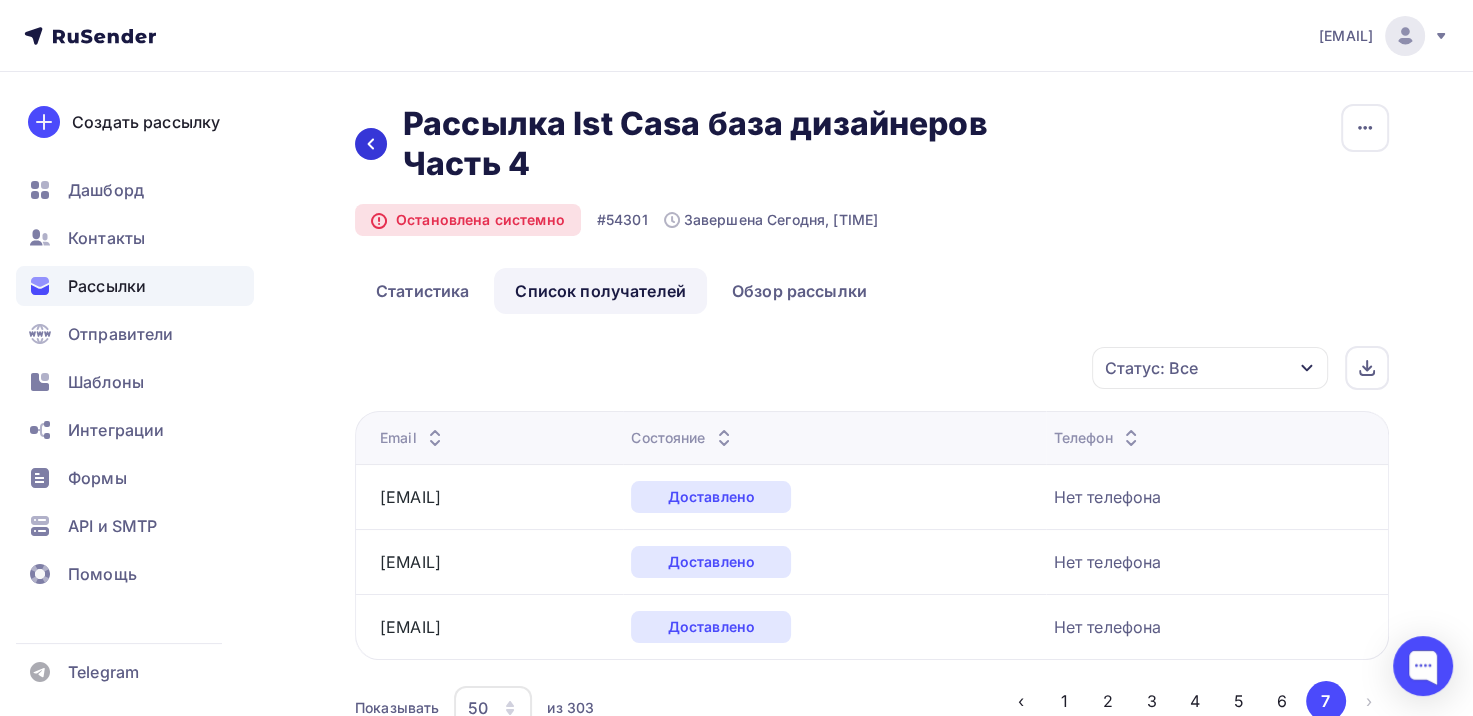click at bounding box center (371, 144) 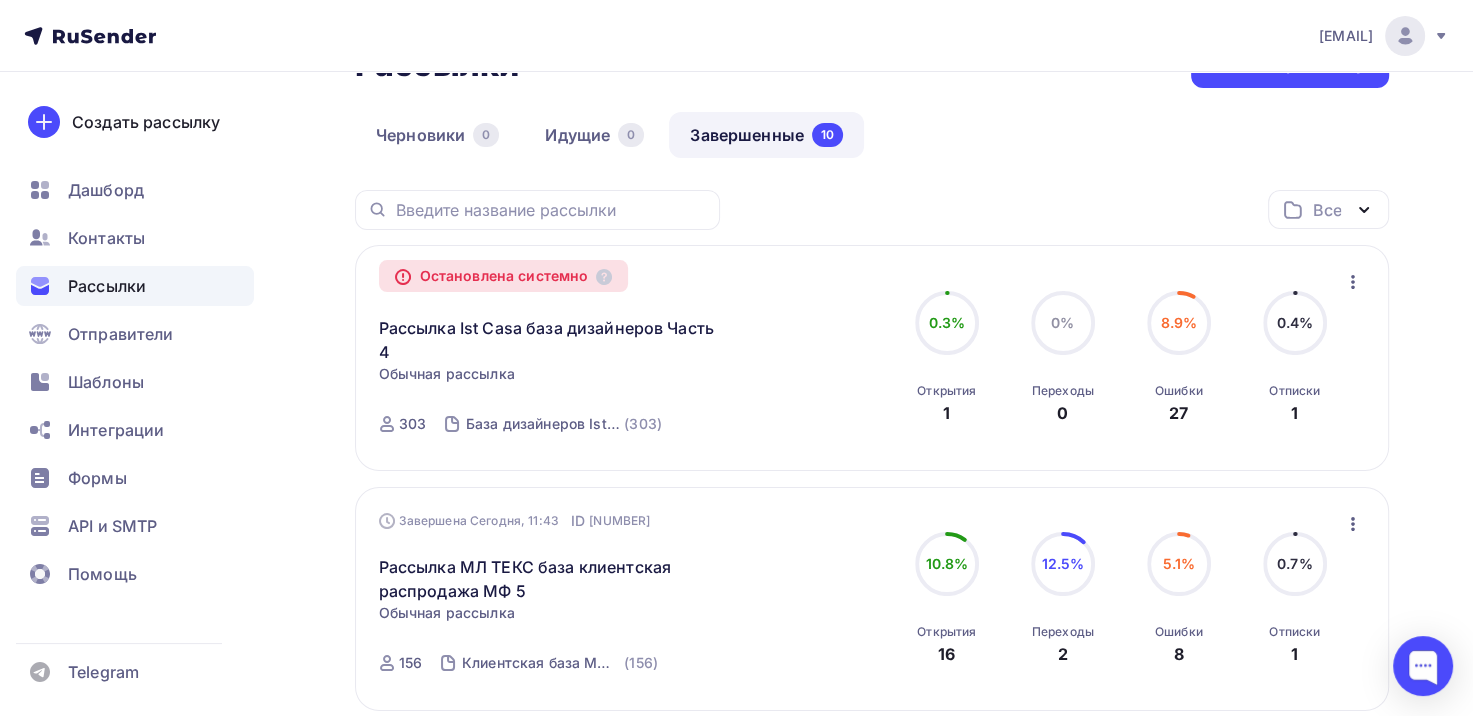 scroll, scrollTop: 0, scrollLeft: 0, axis: both 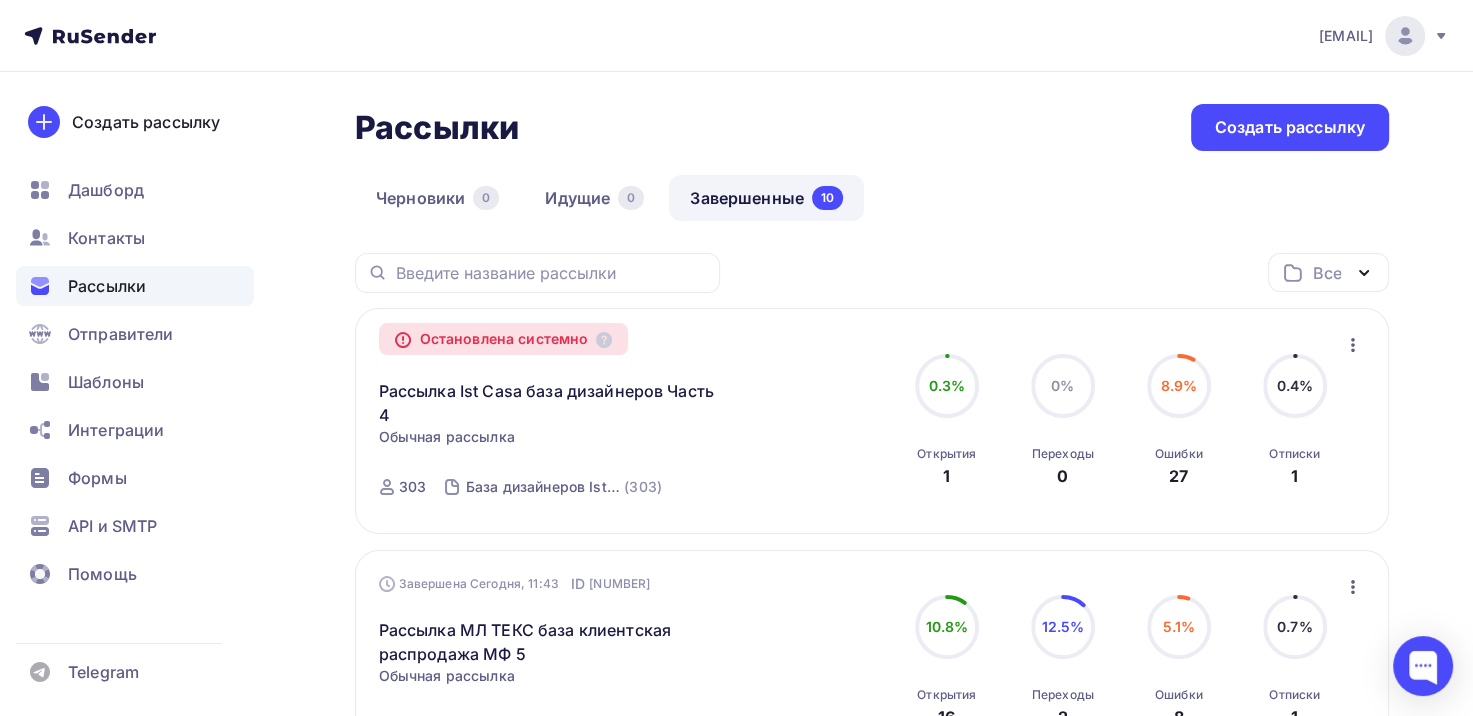 click on "[EMAIL] Аккаунт Тарифы Выйти Создать рассылку Дашборд Контакты Рассылки Отправители Шаблоны Интеграции Формы API и SMTP Помощь Telegram Аккаунт Тарифы Помощь Выйти" at bounding box center (736, 36) 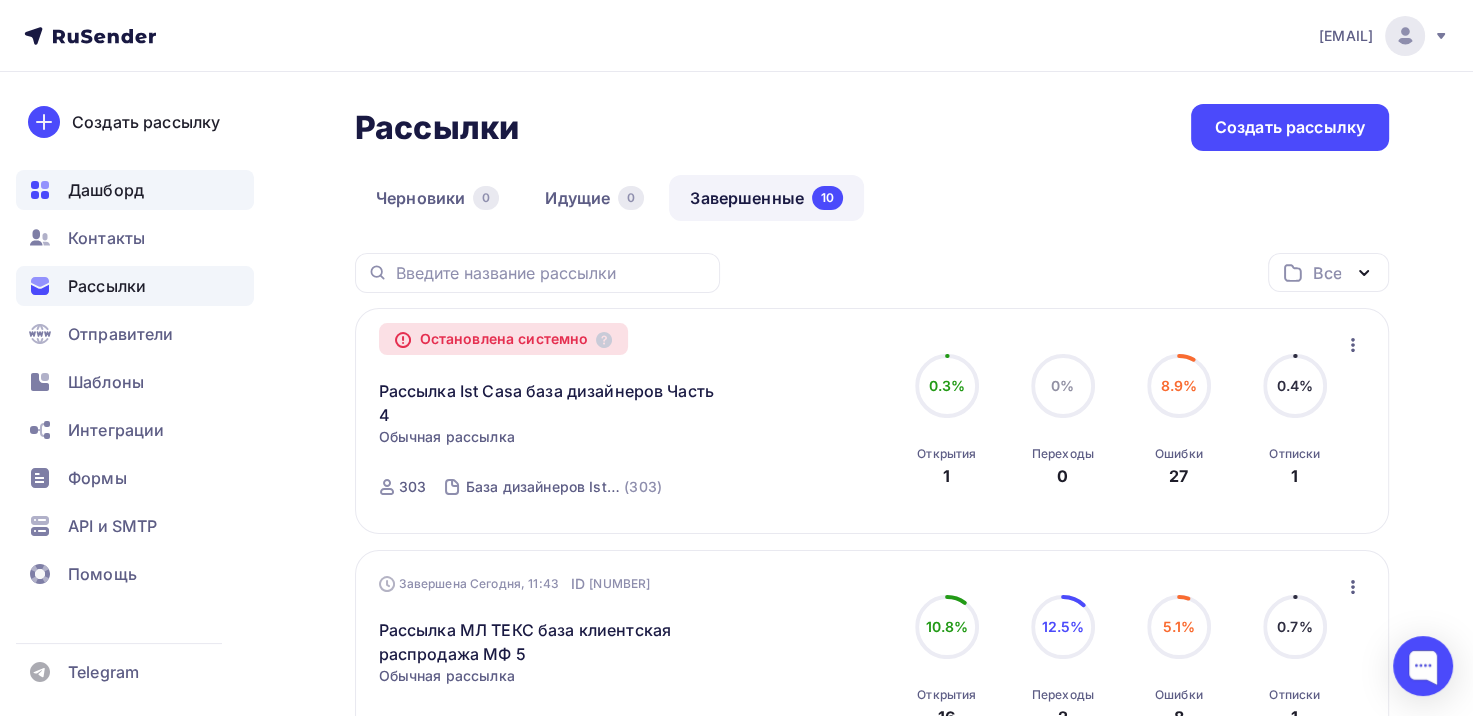 click on "Дашборд" at bounding box center [106, 190] 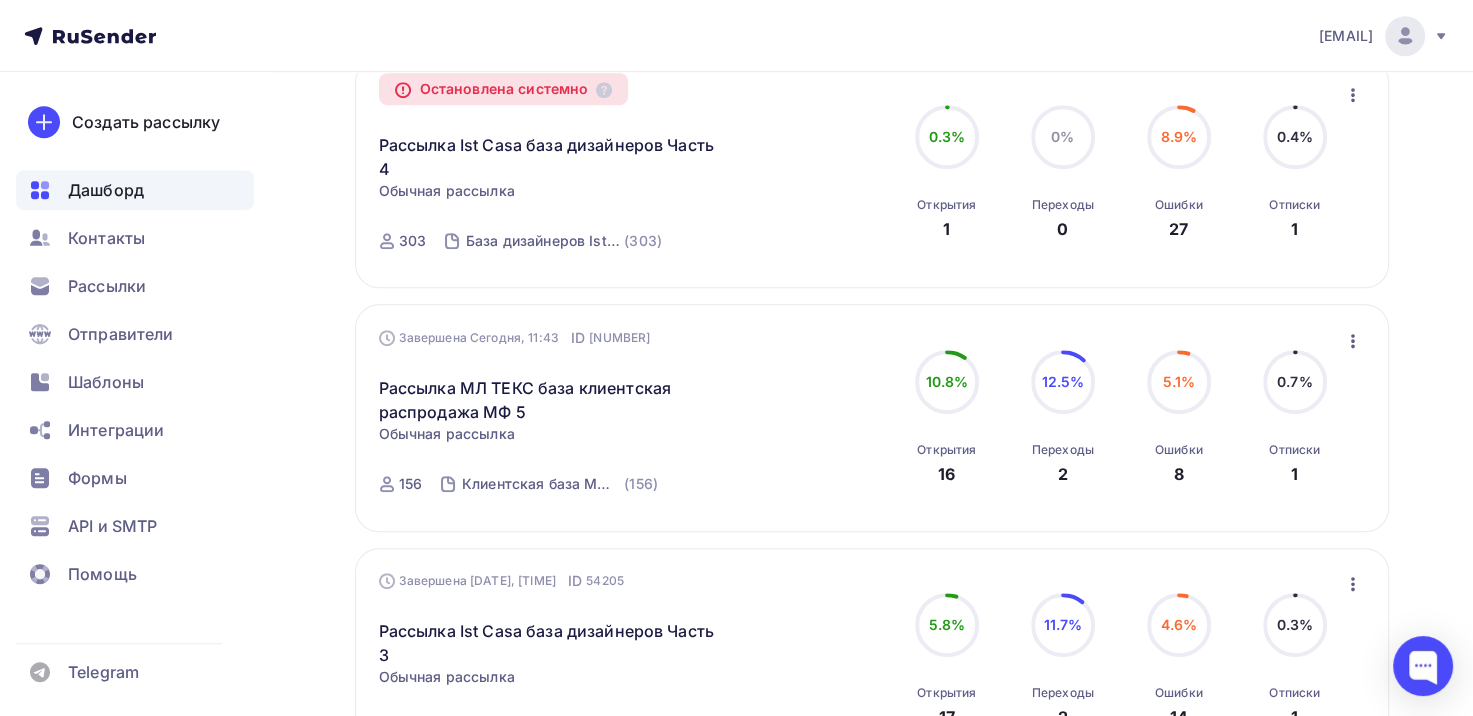 scroll, scrollTop: 1100, scrollLeft: 0, axis: vertical 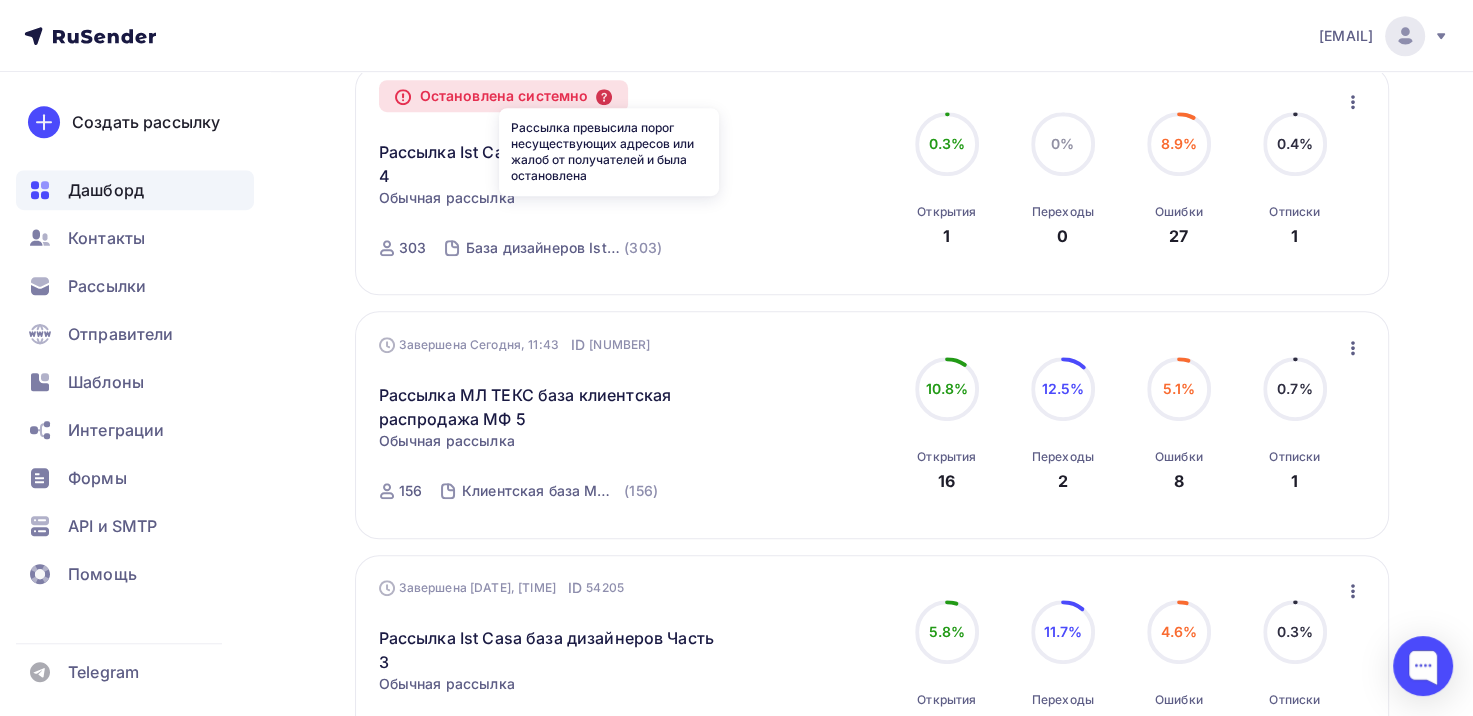 click 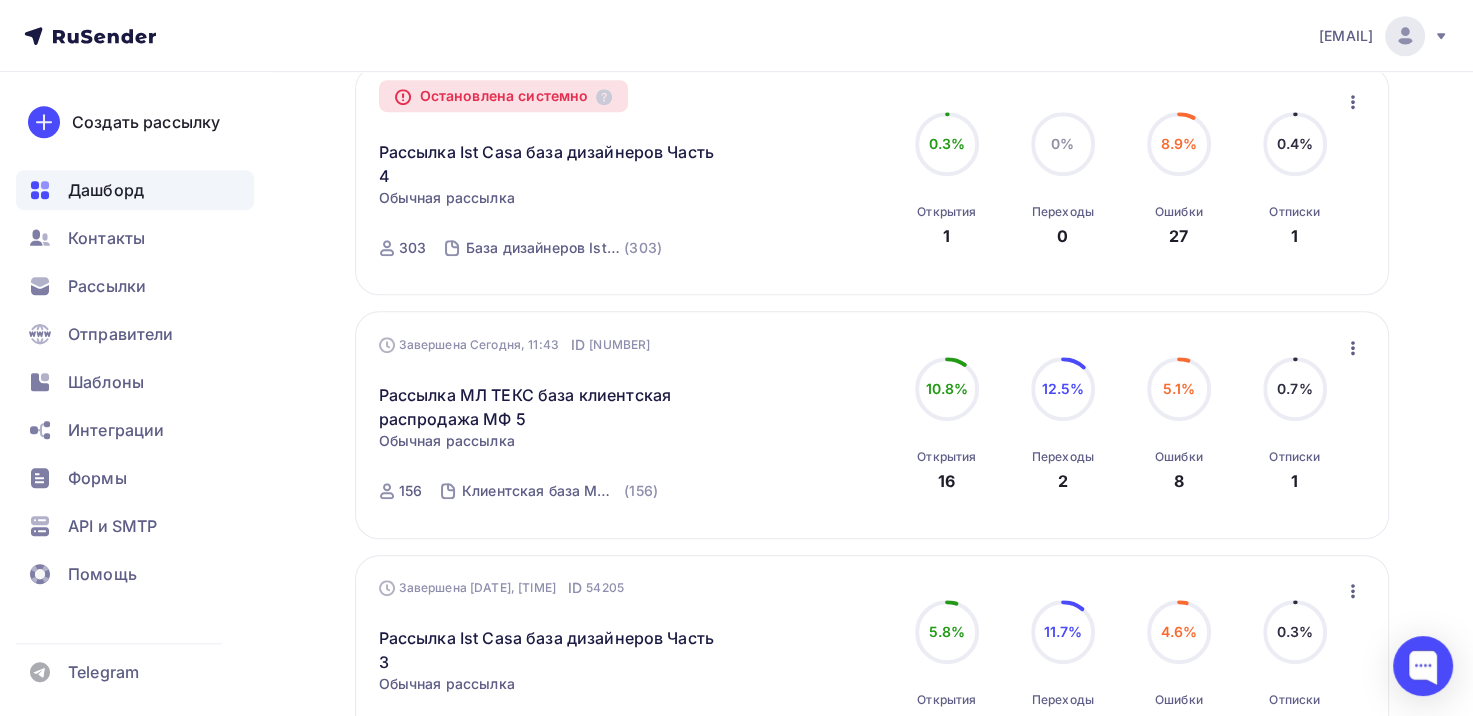 click 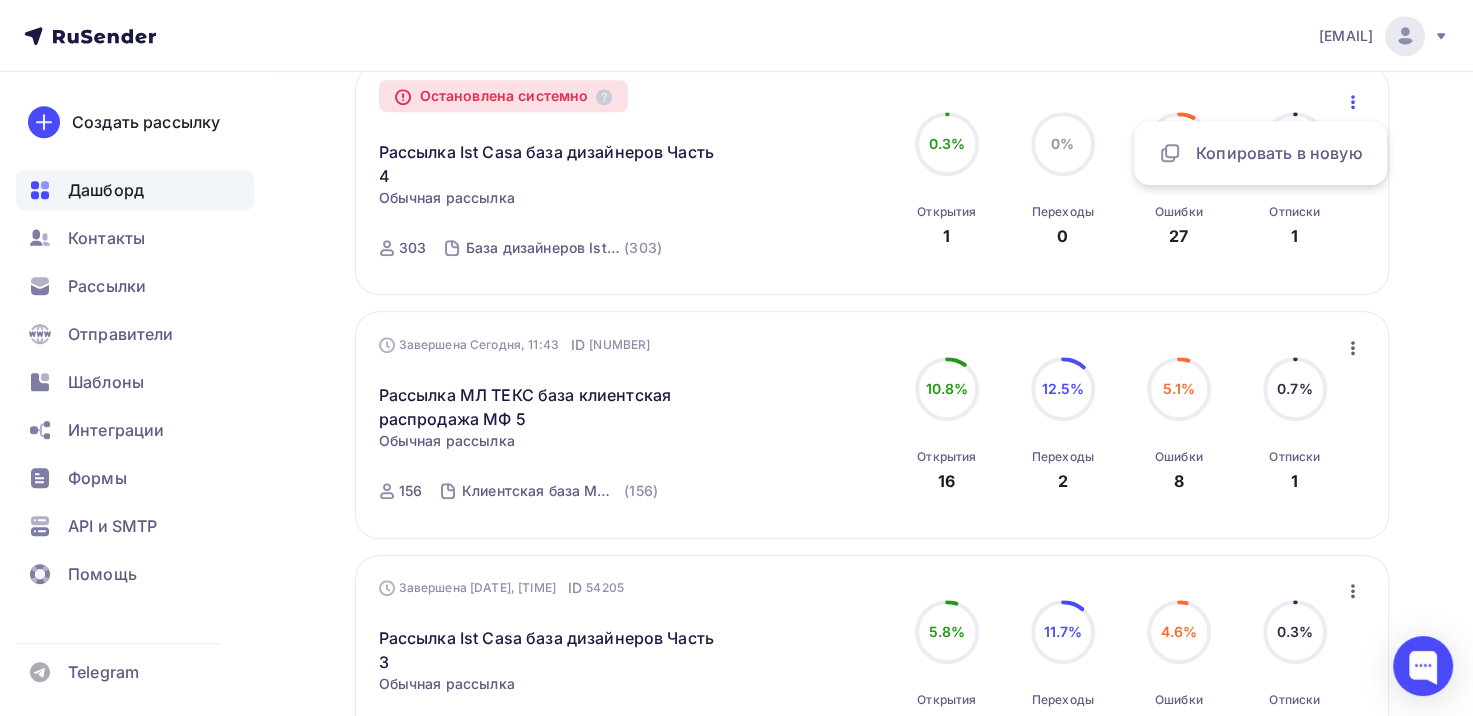 click on "Рассылка Ist Casa база дизайнеров Часть 4
Копировать в новую" at bounding box center [607, 150] 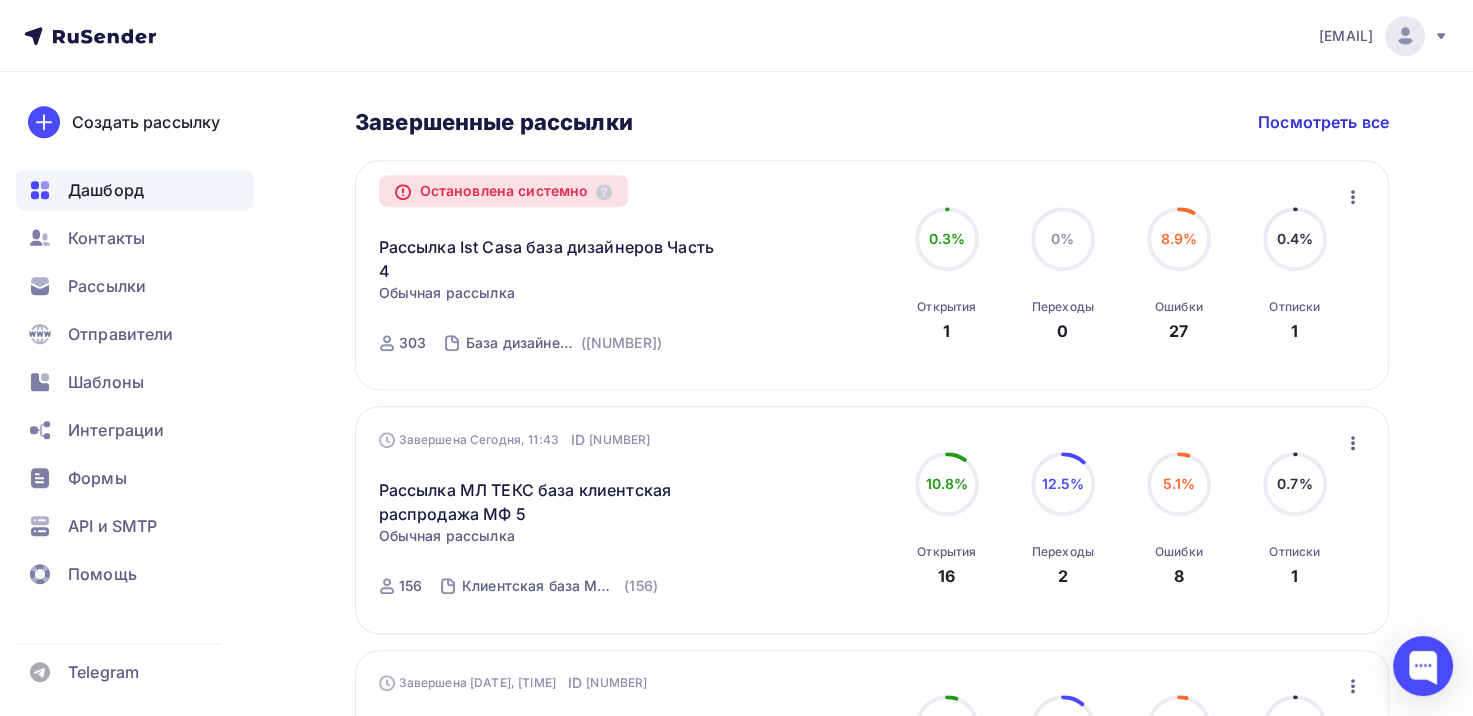 scroll, scrollTop: 1000, scrollLeft: 0, axis: vertical 